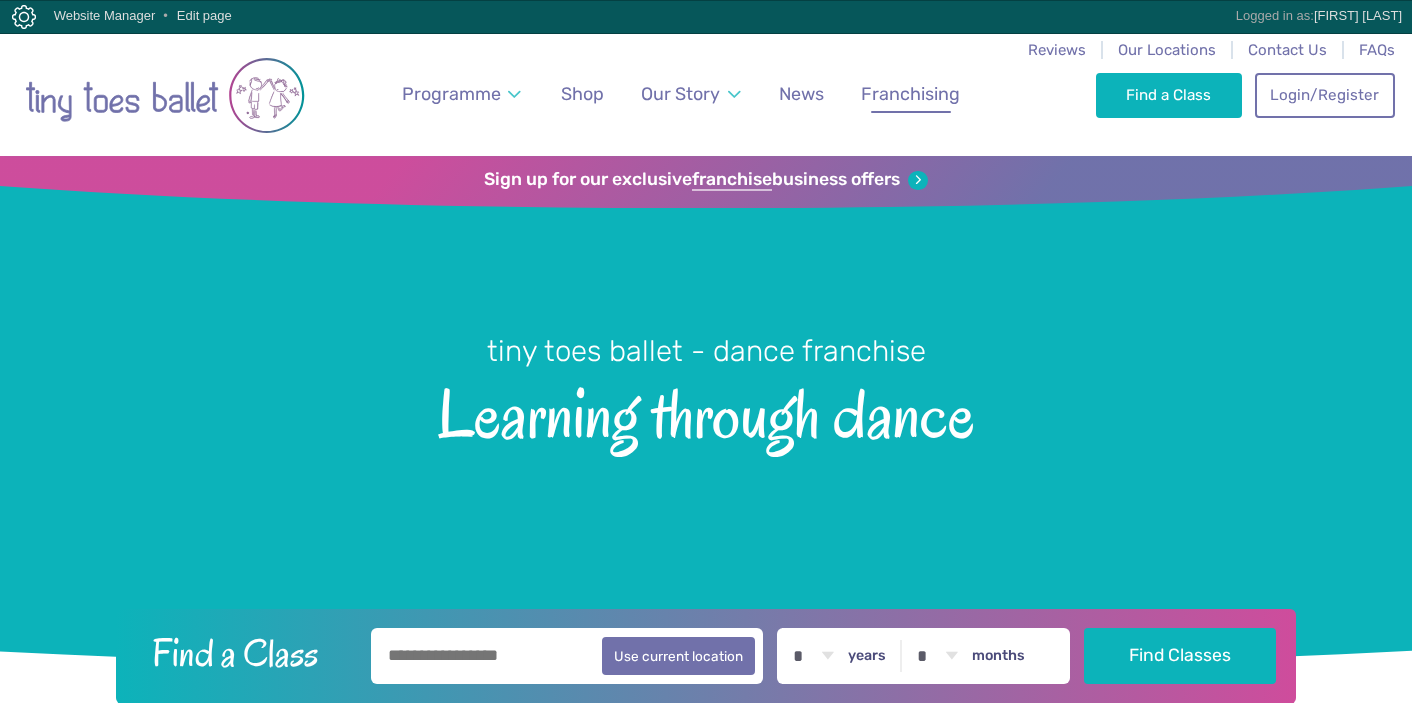 scroll, scrollTop: 0, scrollLeft: 0, axis: both 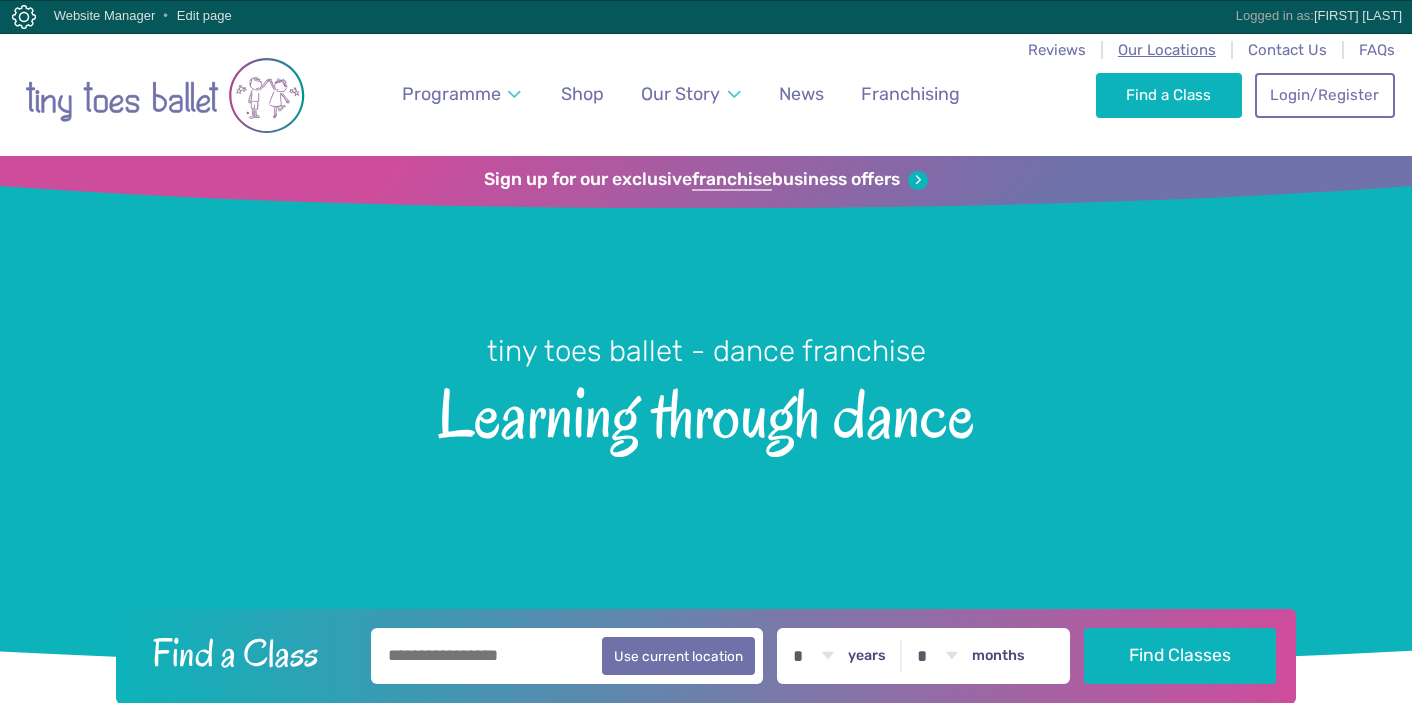 click on "Our Locations" at bounding box center (1167, 50) 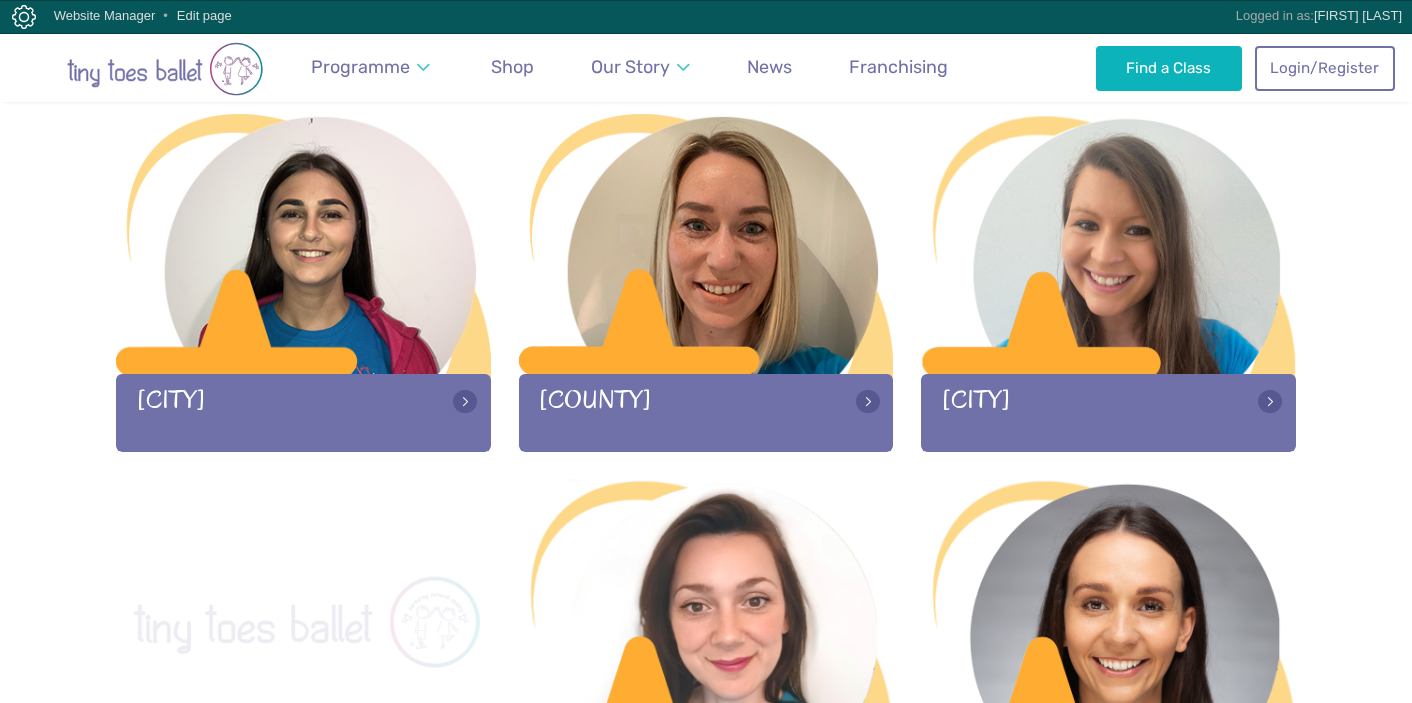 scroll, scrollTop: 1072, scrollLeft: 0, axis: vertical 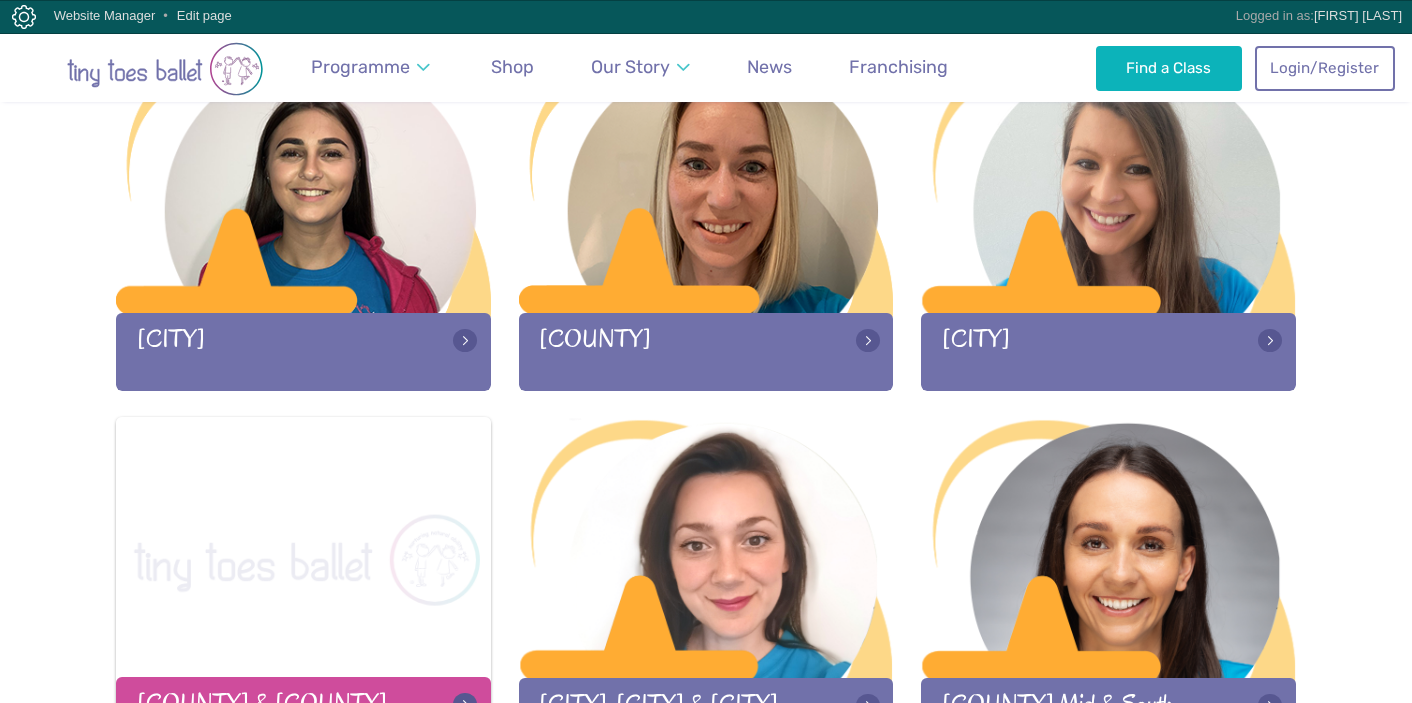 click at bounding box center (303, 549) 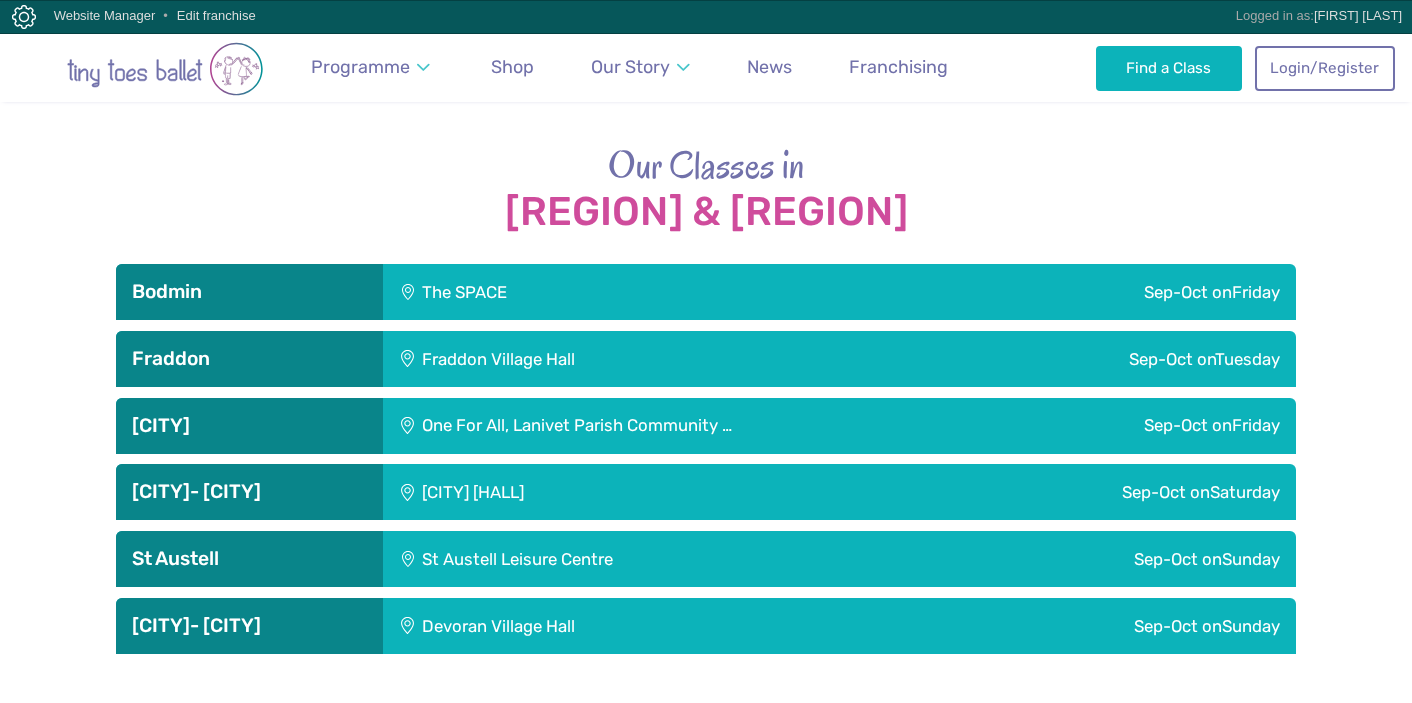 scroll, scrollTop: 1964, scrollLeft: 0, axis: vertical 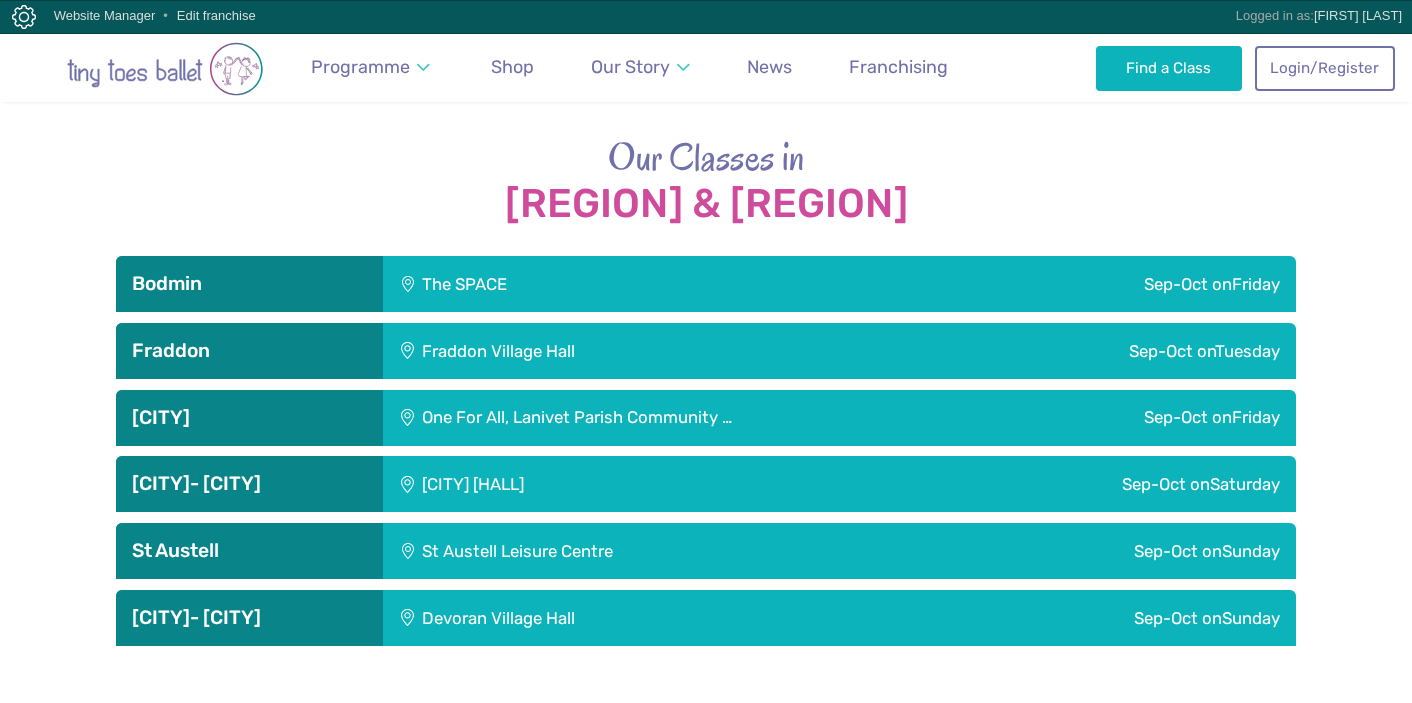 click on "East Taphouse Community Hall" at bounding box center [589, 484] 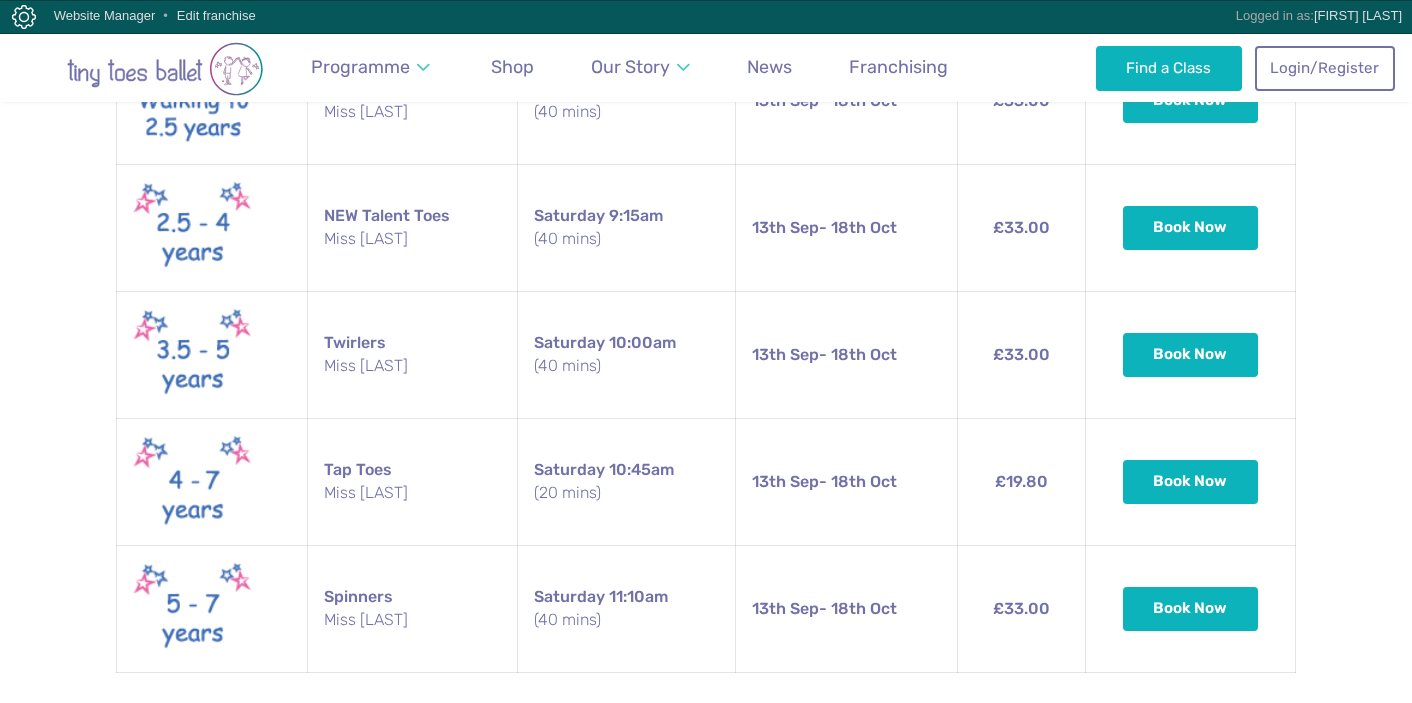 scroll, scrollTop: 2550, scrollLeft: 0, axis: vertical 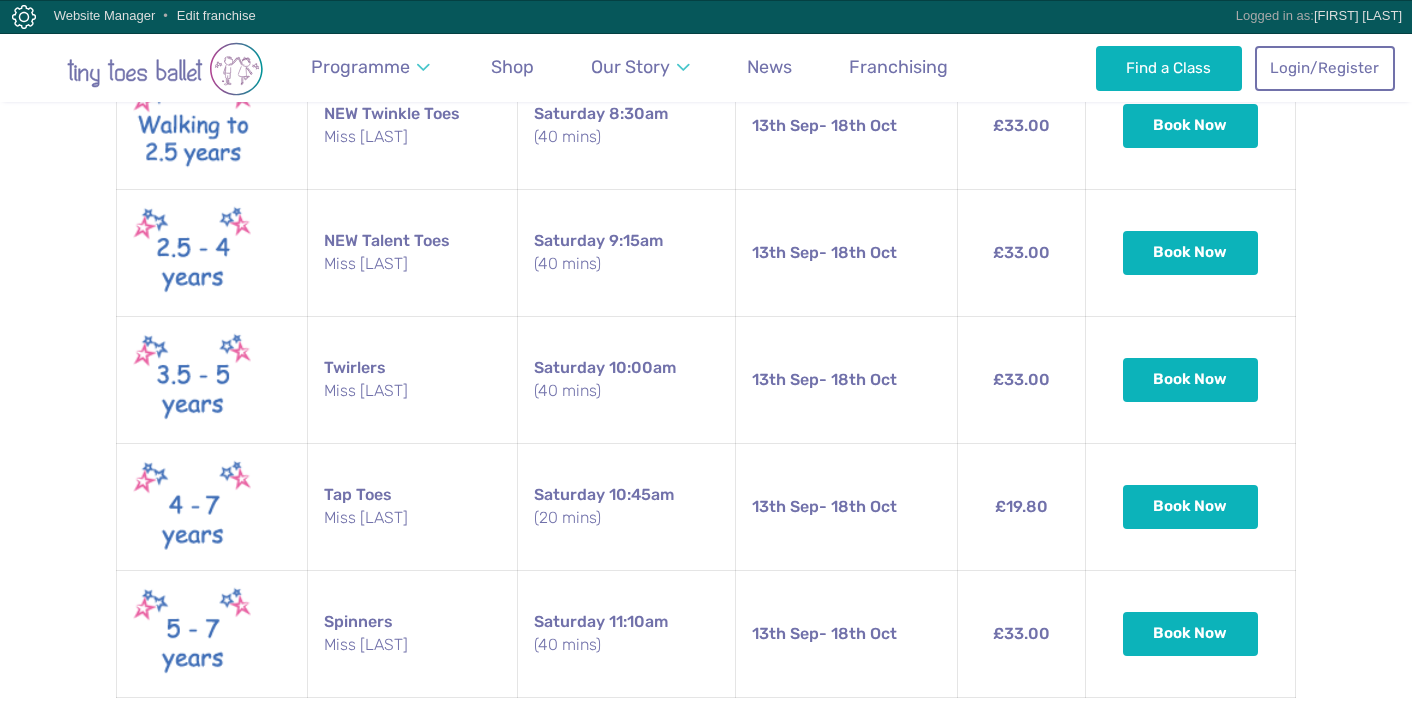 click at bounding box center [165, 69] 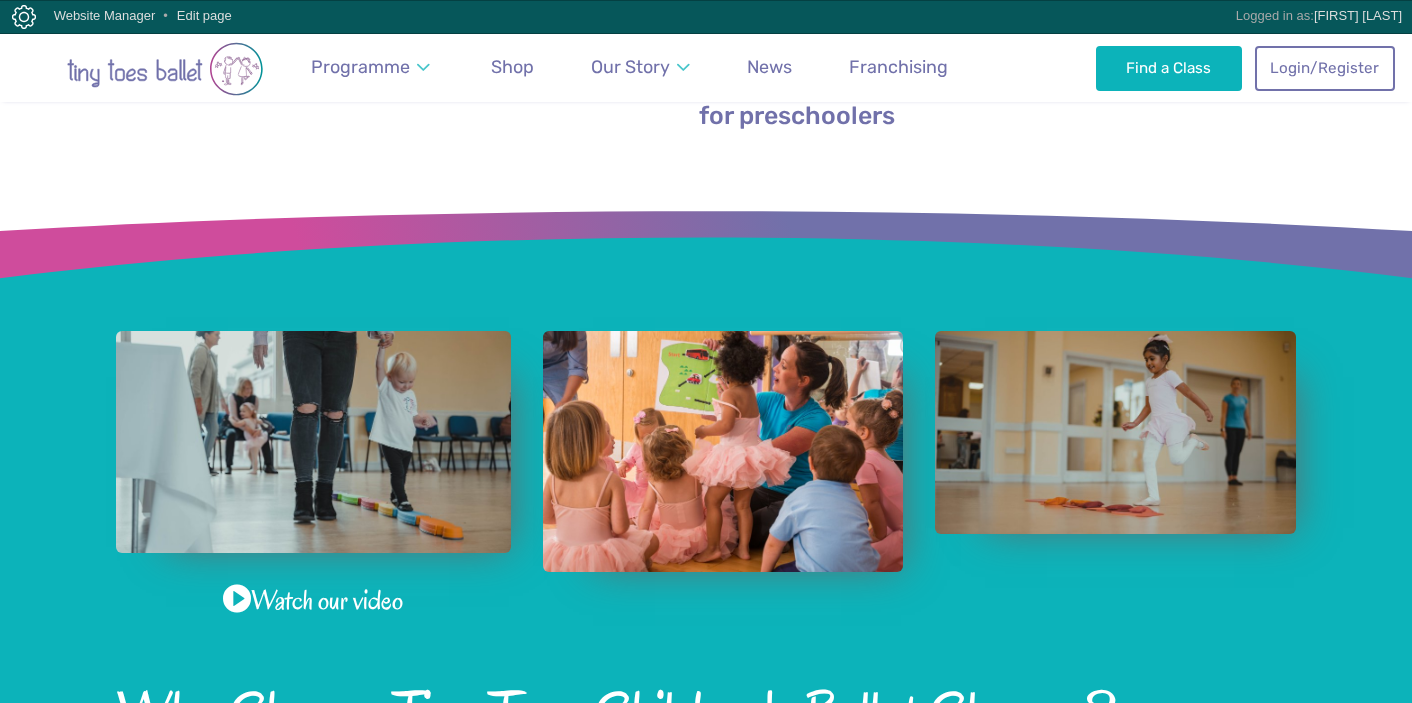 scroll, scrollTop: 0, scrollLeft: 0, axis: both 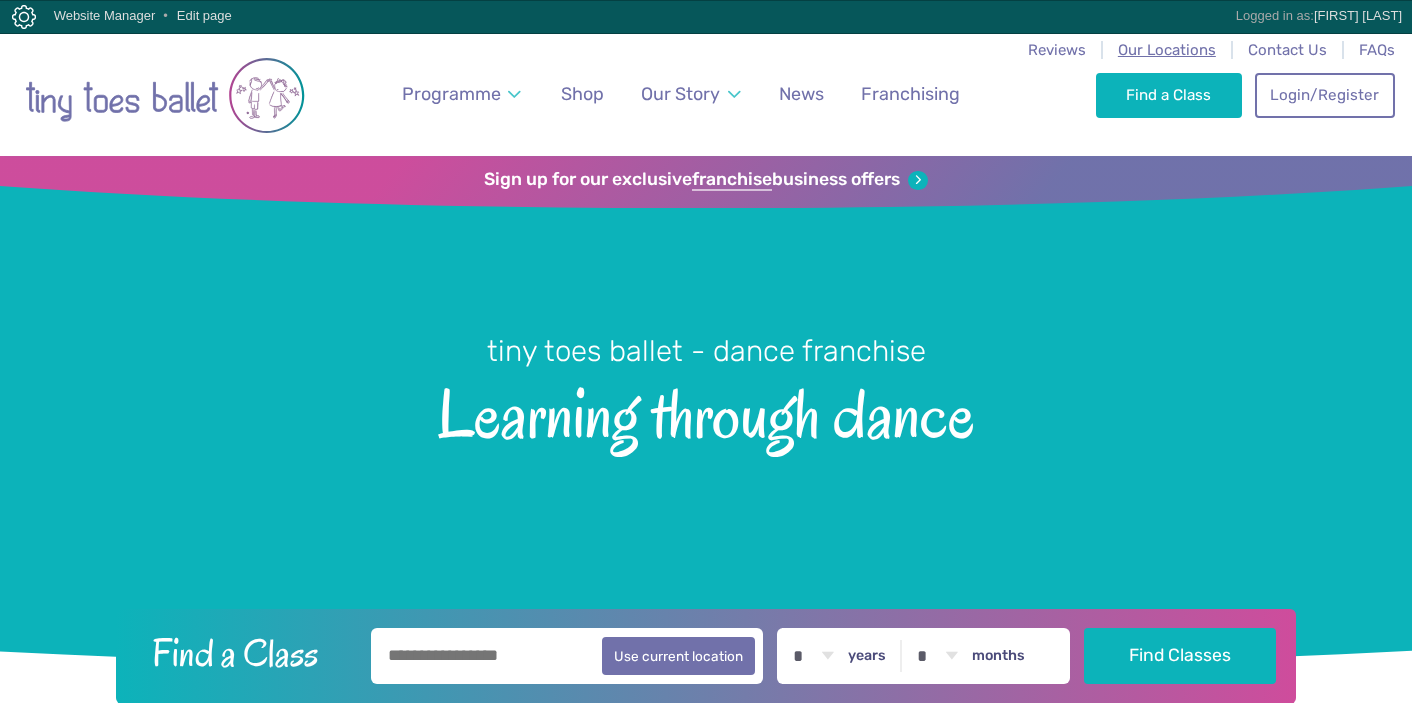 click on "Our Locations" at bounding box center (1167, 50) 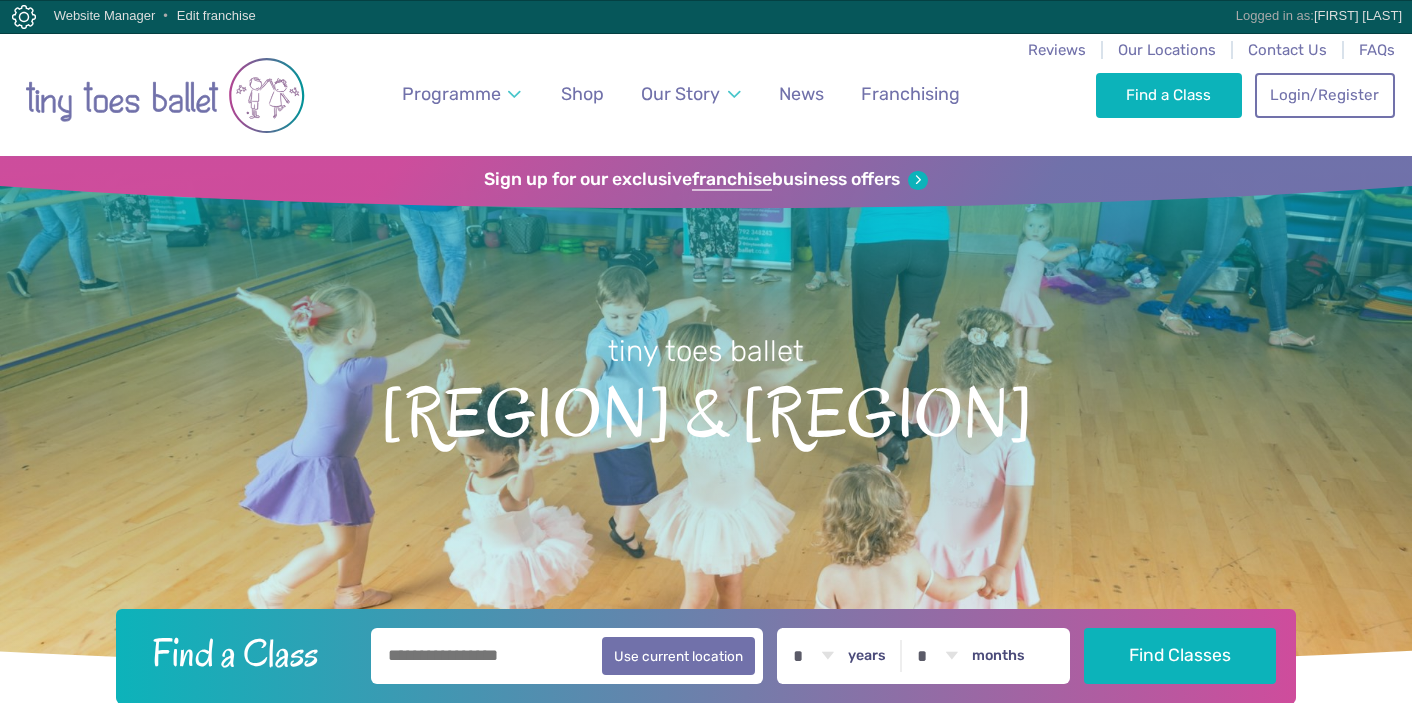 scroll, scrollTop: 0, scrollLeft: 0, axis: both 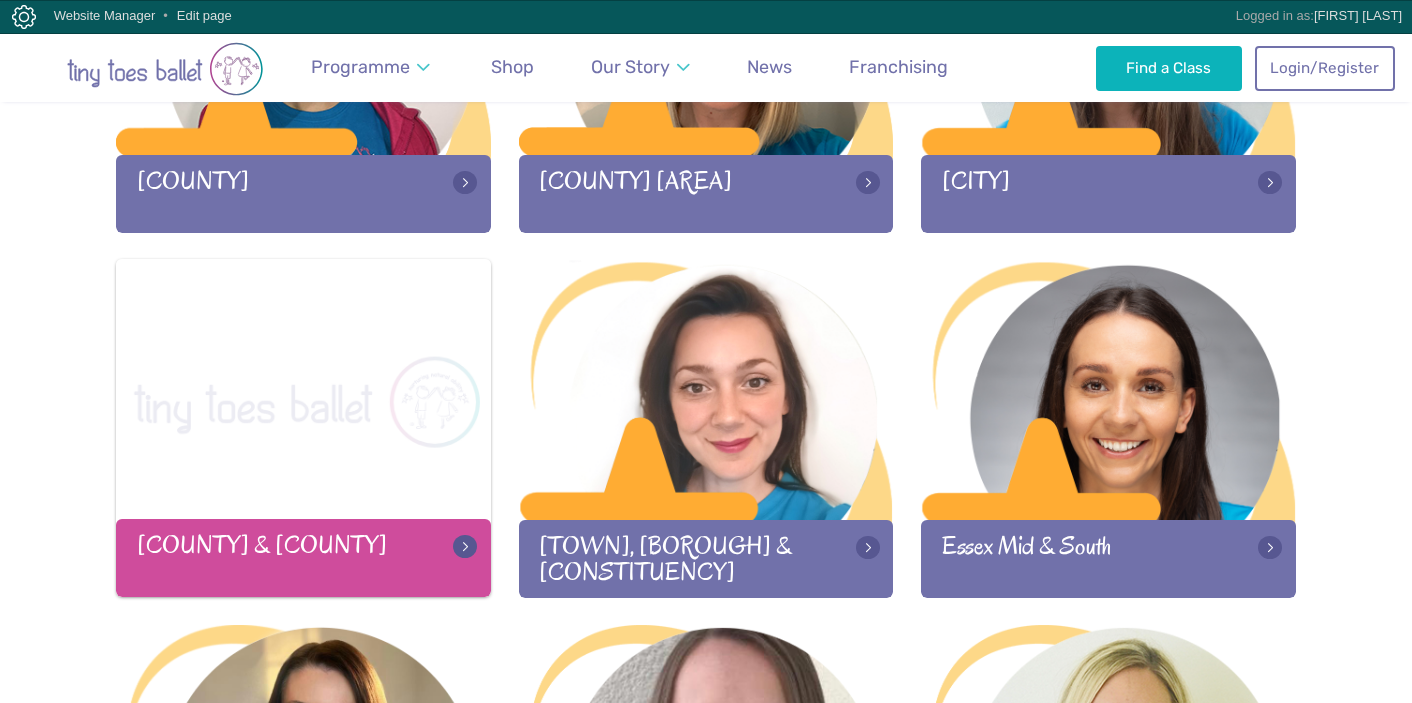 click at bounding box center (303, 391) 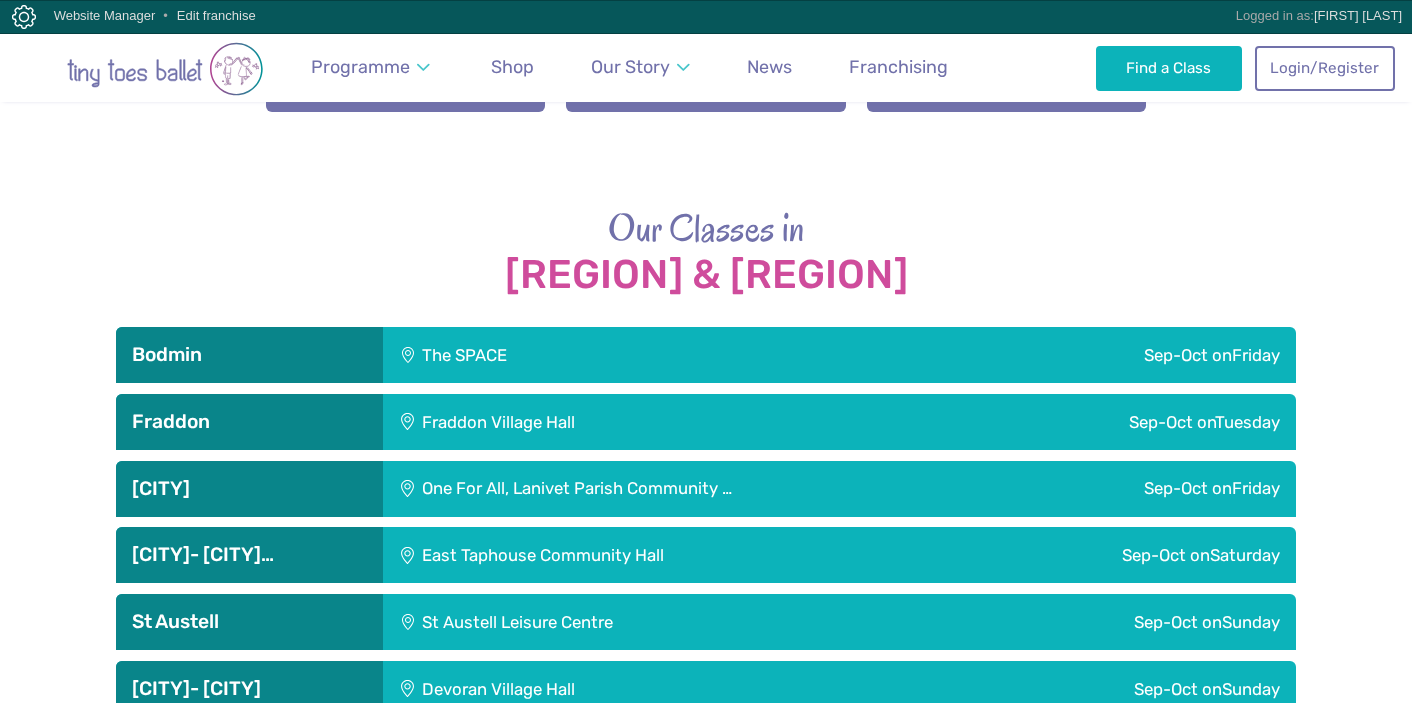 scroll, scrollTop: 0, scrollLeft: 0, axis: both 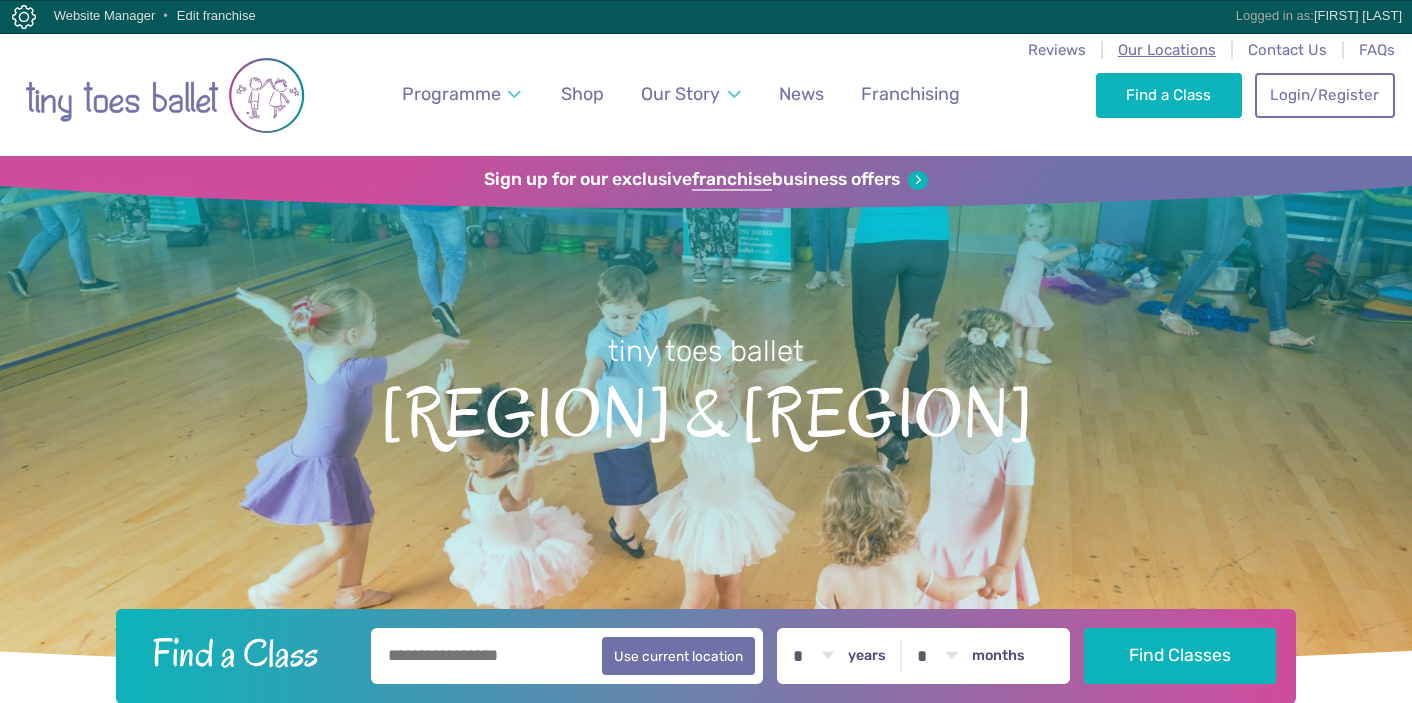 click on "Our Locations" at bounding box center (1167, 50) 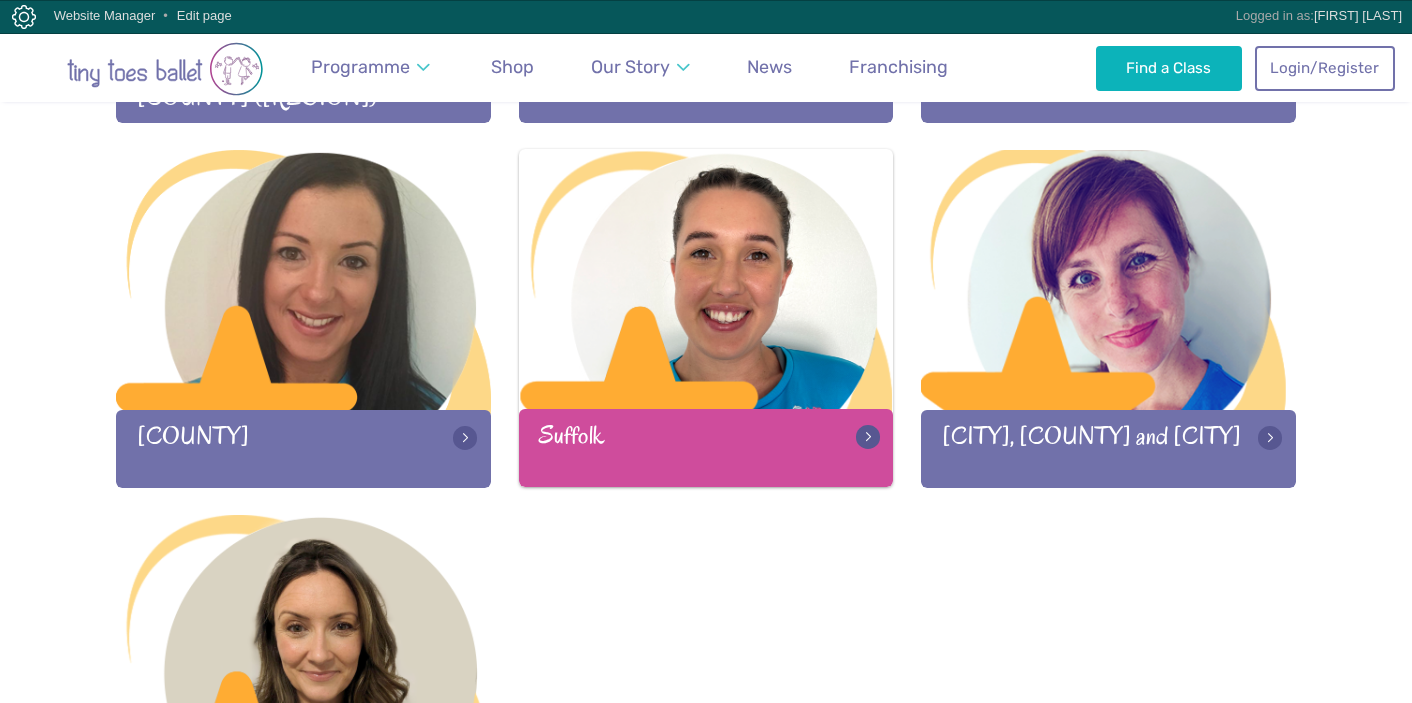 scroll, scrollTop: 2794, scrollLeft: 0, axis: vertical 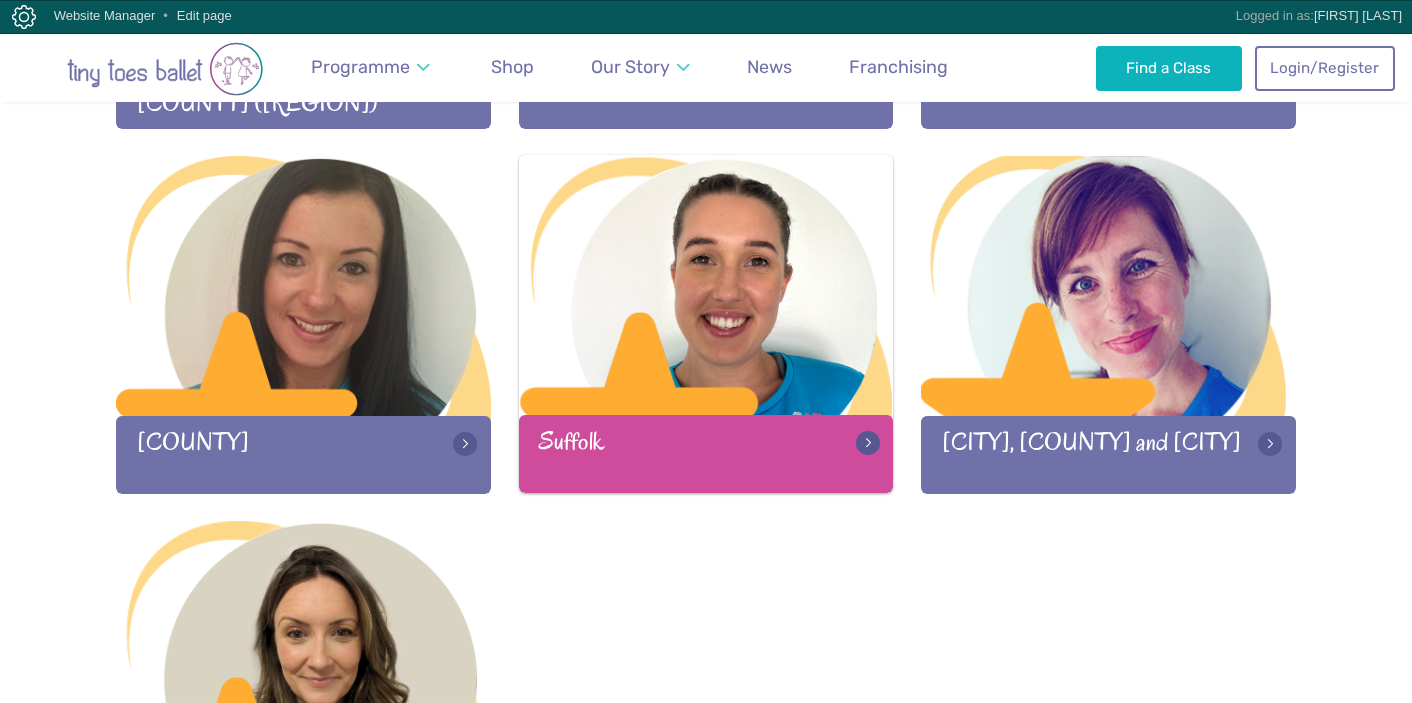 click at bounding box center (706, 287) 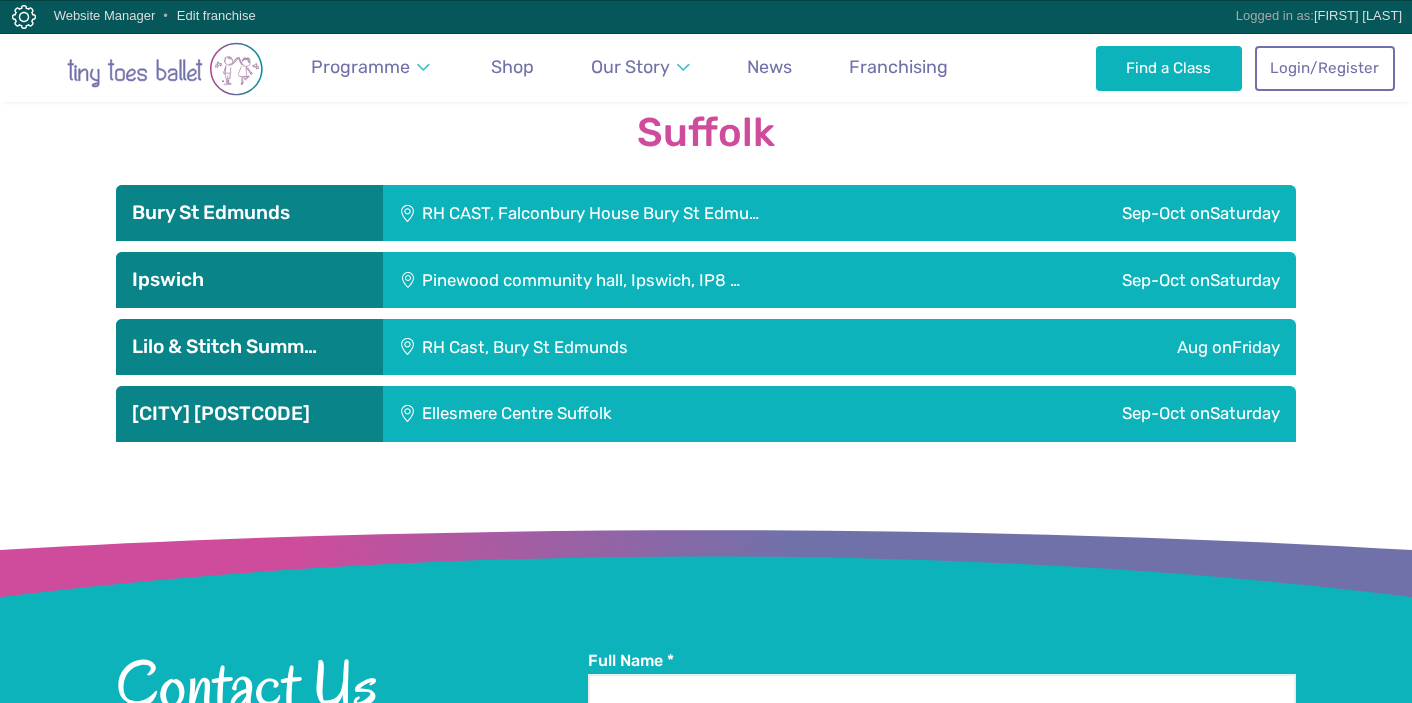 scroll, scrollTop: 2866, scrollLeft: 0, axis: vertical 